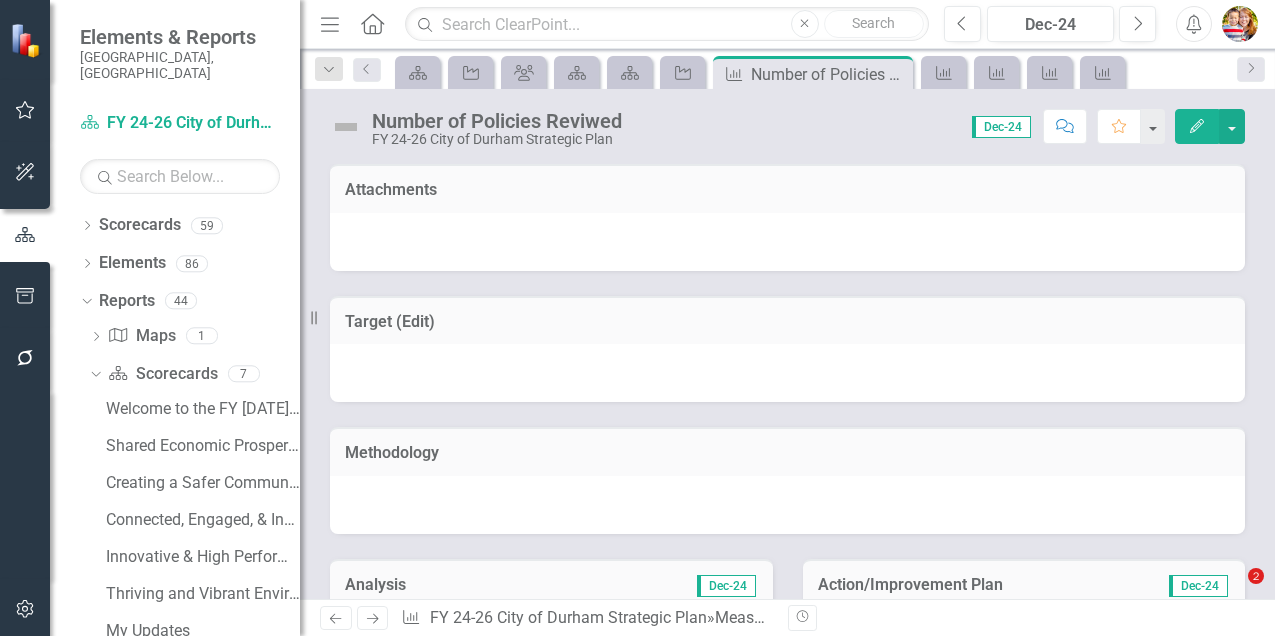 scroll, scrollTop: 0, scrollLeft: 0, axis: both 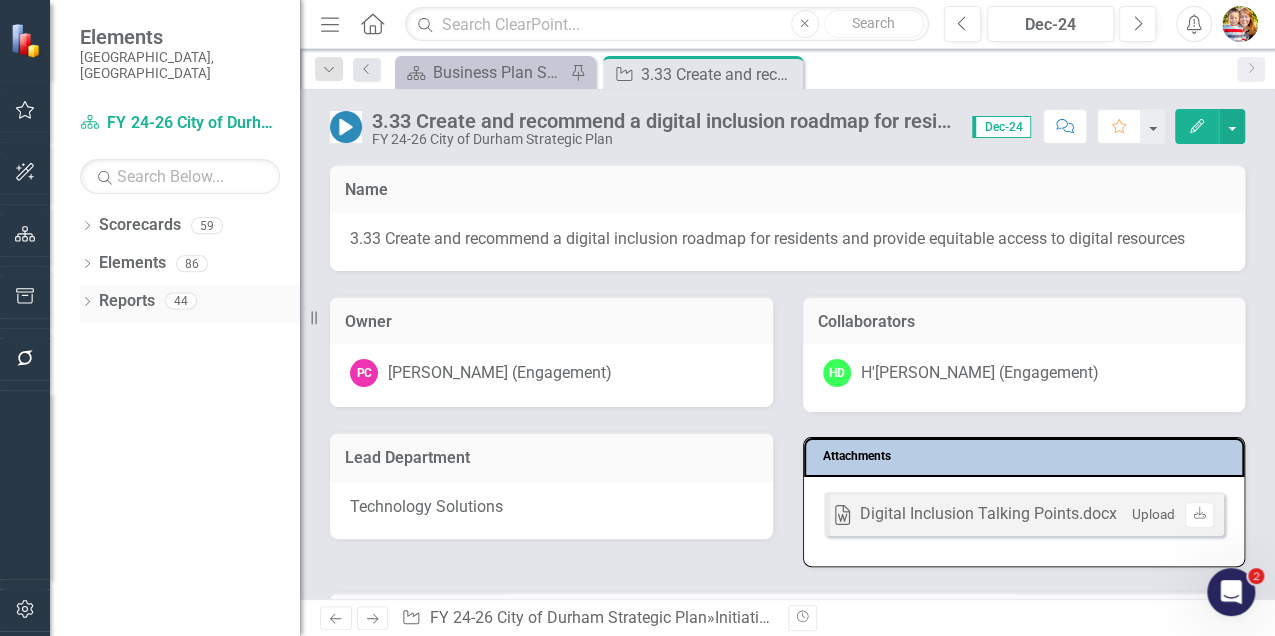 click on "Dropdown" 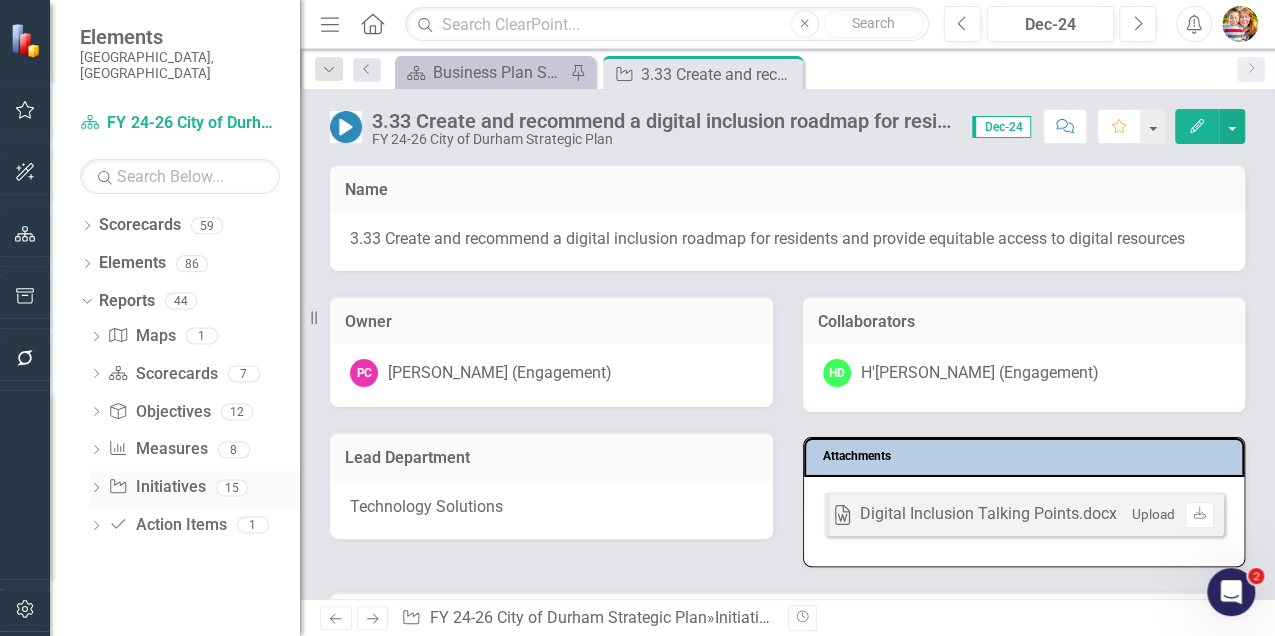 click on "Initiative Initiatives" at bounding box center (156, 487) 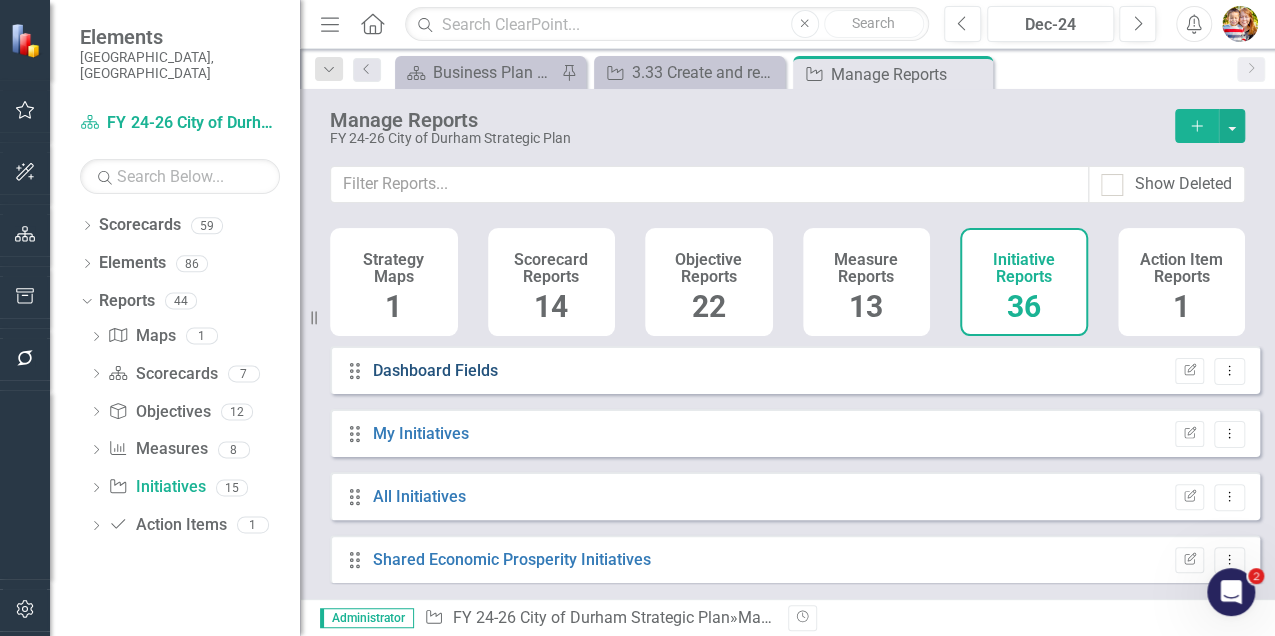 click on "Dashboard Fields" at bounding box center (435, 370) 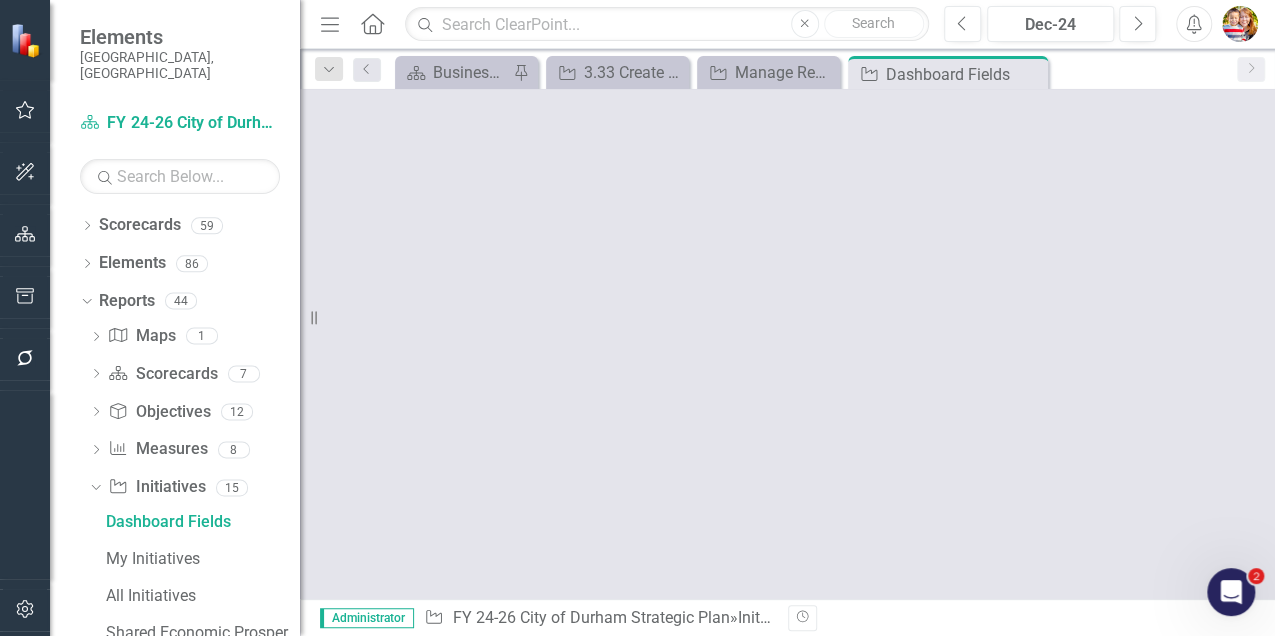 scroll, scrollTop: 0, scrollLeft: 0, axis: both 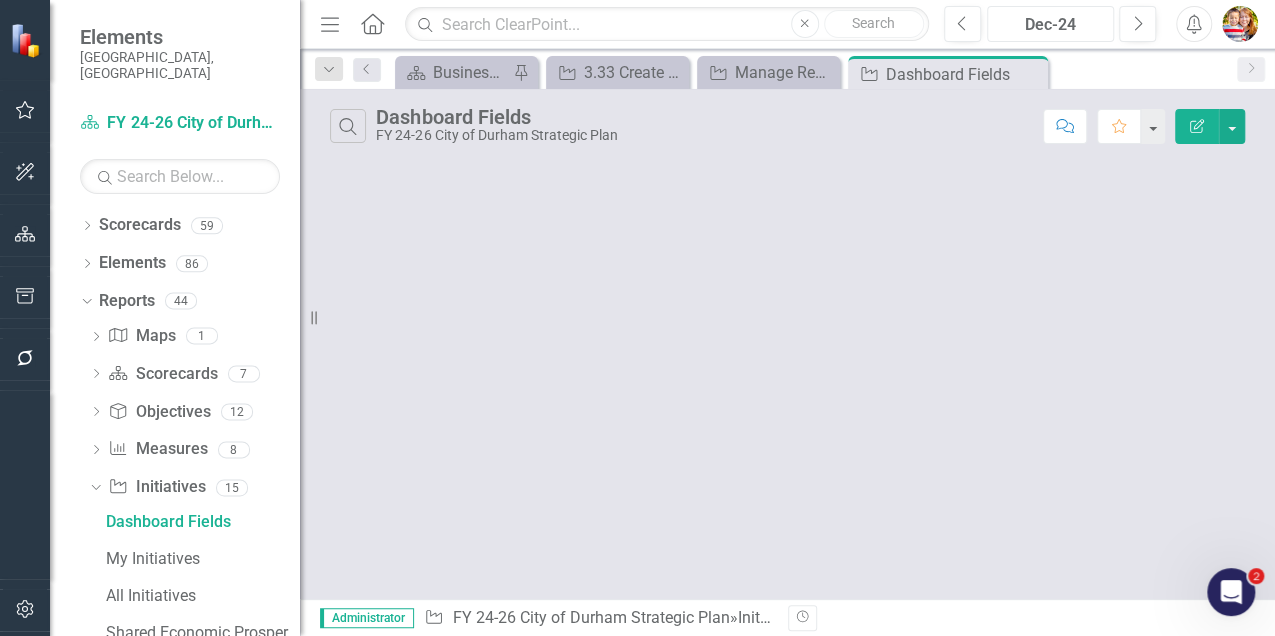 click on "Dec-24" at bounding box center [1051, 25] 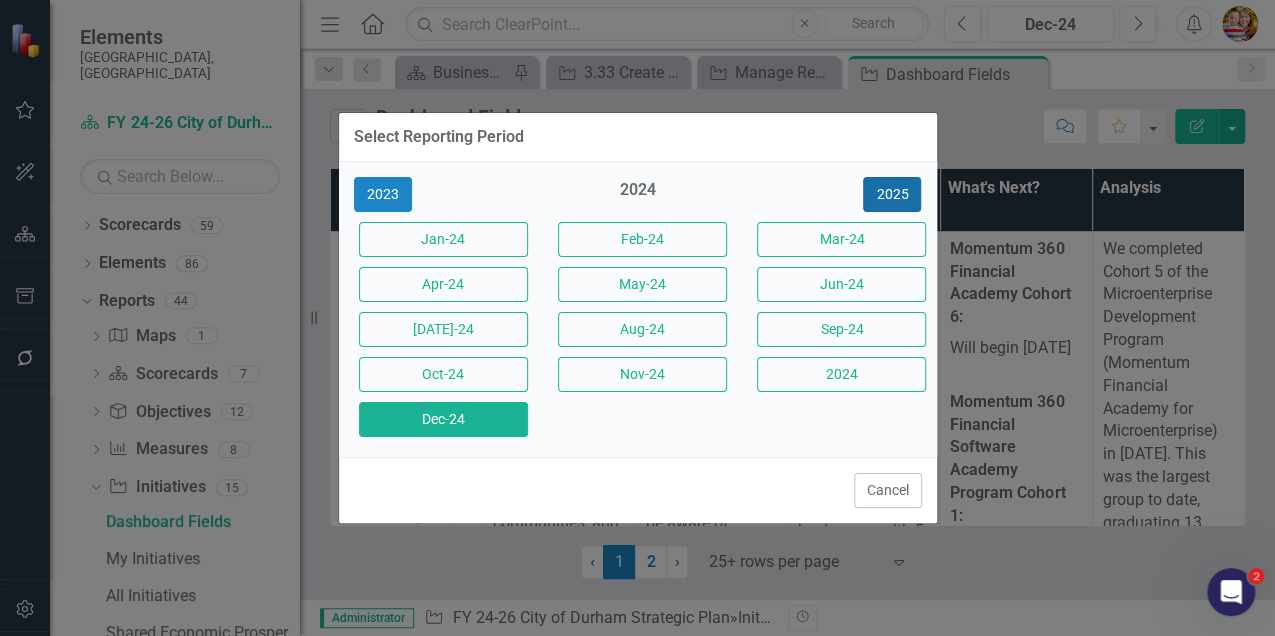 click on "2025" at bounding box center (892, 194) 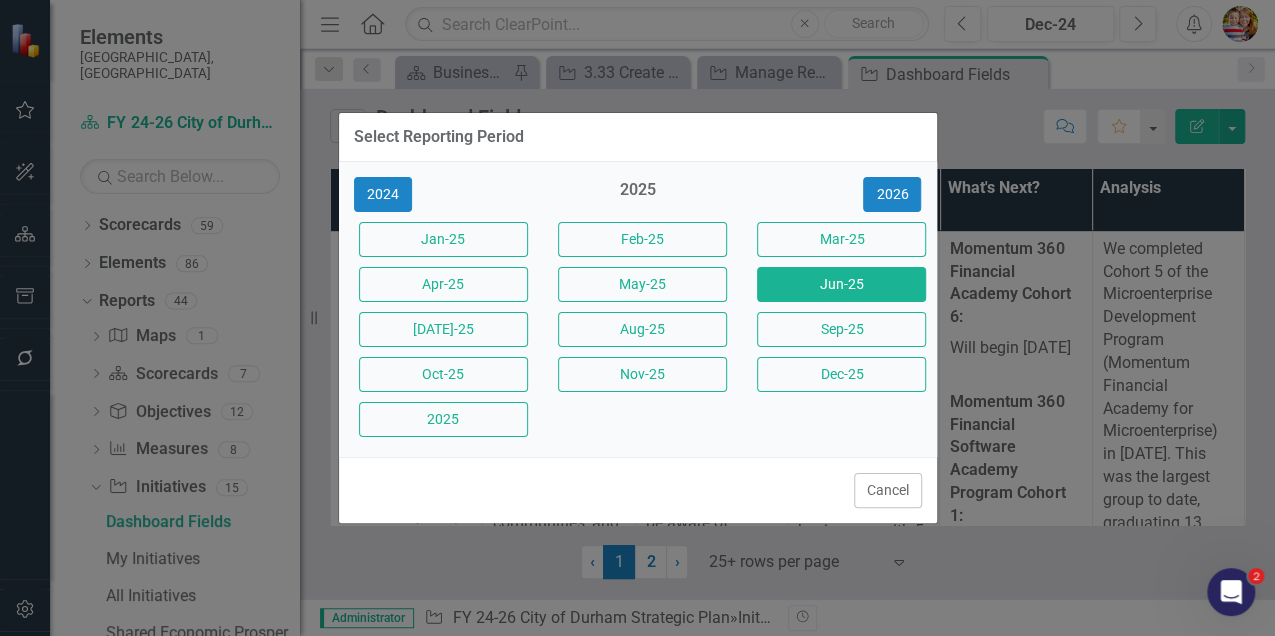 click on "Jun-25" at bounding box center (841, 284) 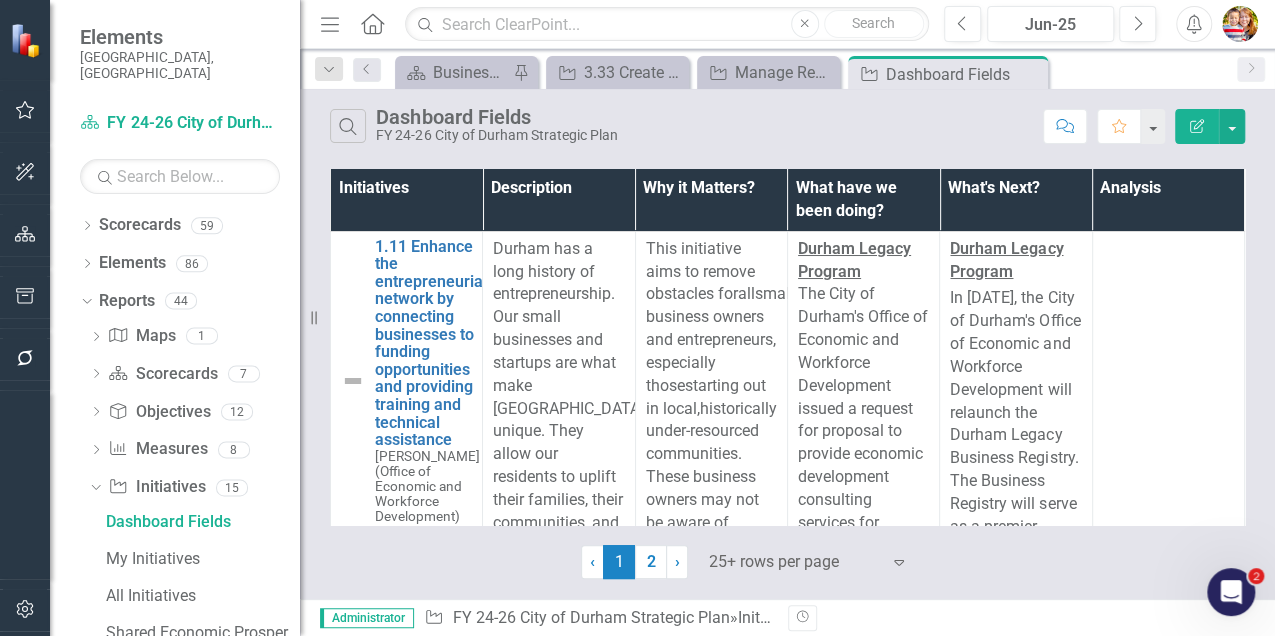 click on "What have we been doing?" at bounding box center (863, 200) 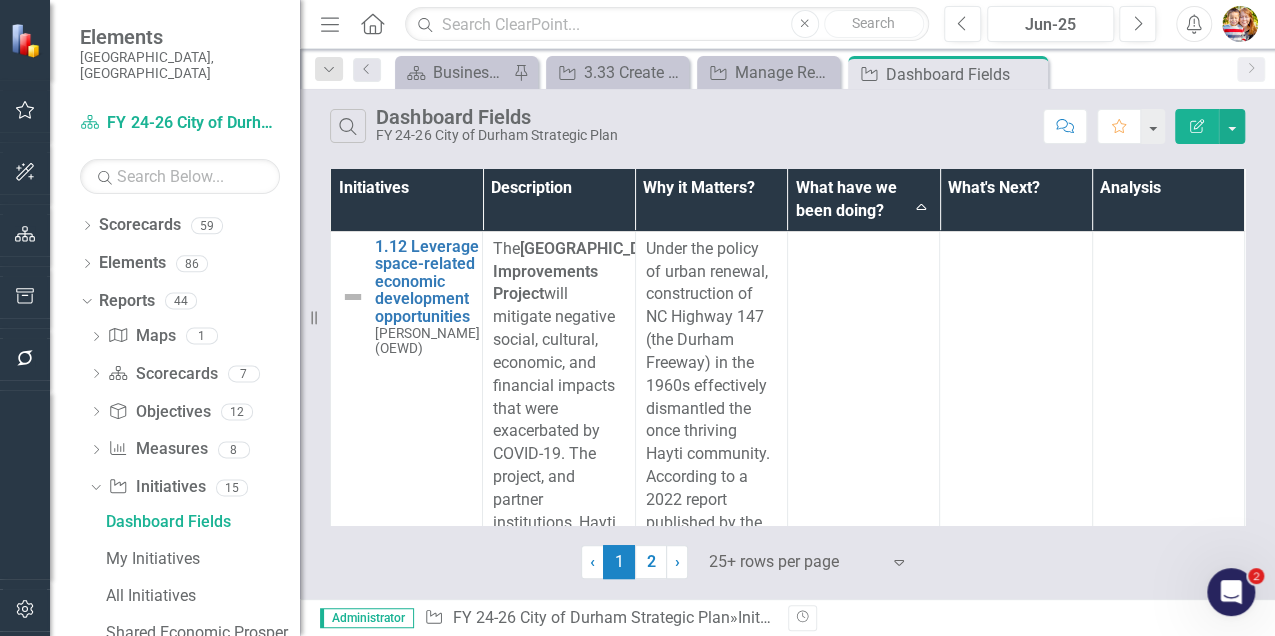 click on "What have we been doing? Sort Ascending" at bounding box center (863, 200) 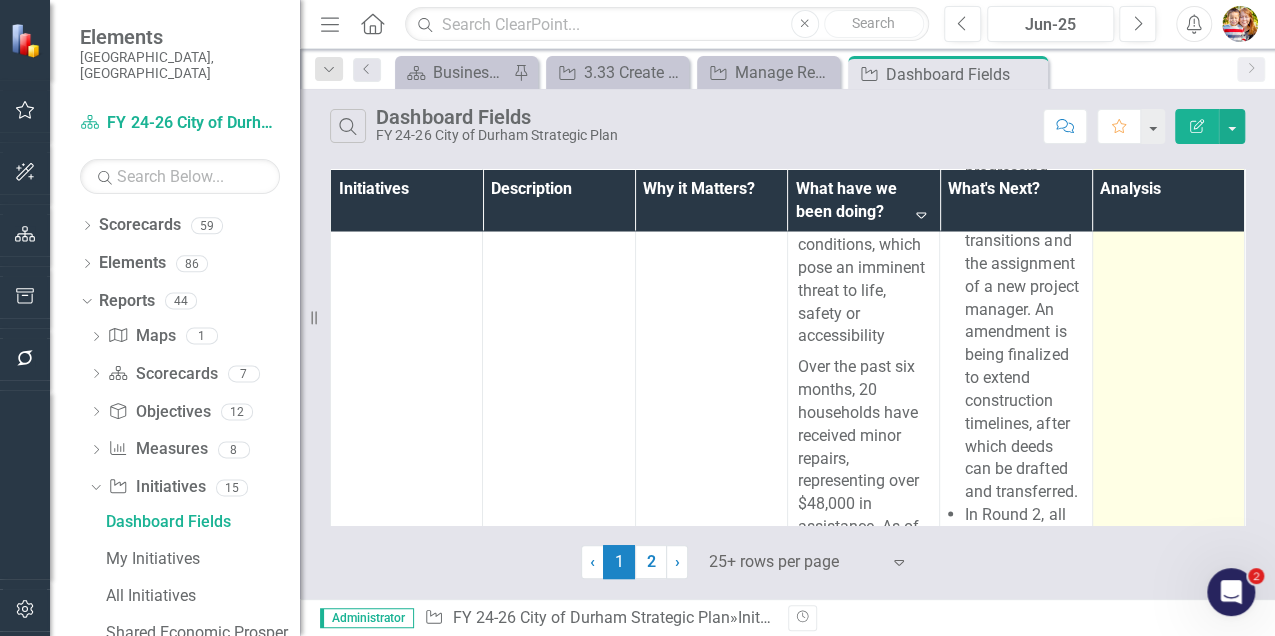 scroll, scrollTop: 13466, scrollLeft: 0, axis: vertical 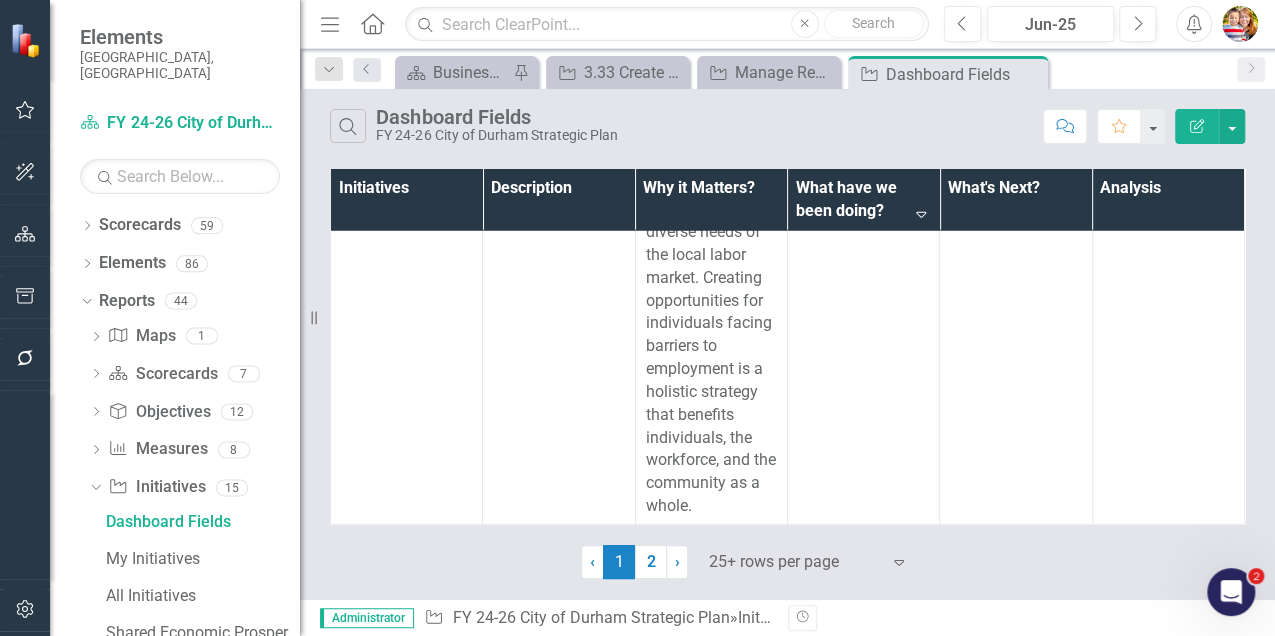 drag, startPoint x: 651, startPoint y: 561, endPoint x: 831, endPoint y: 466, distance: 203.53133 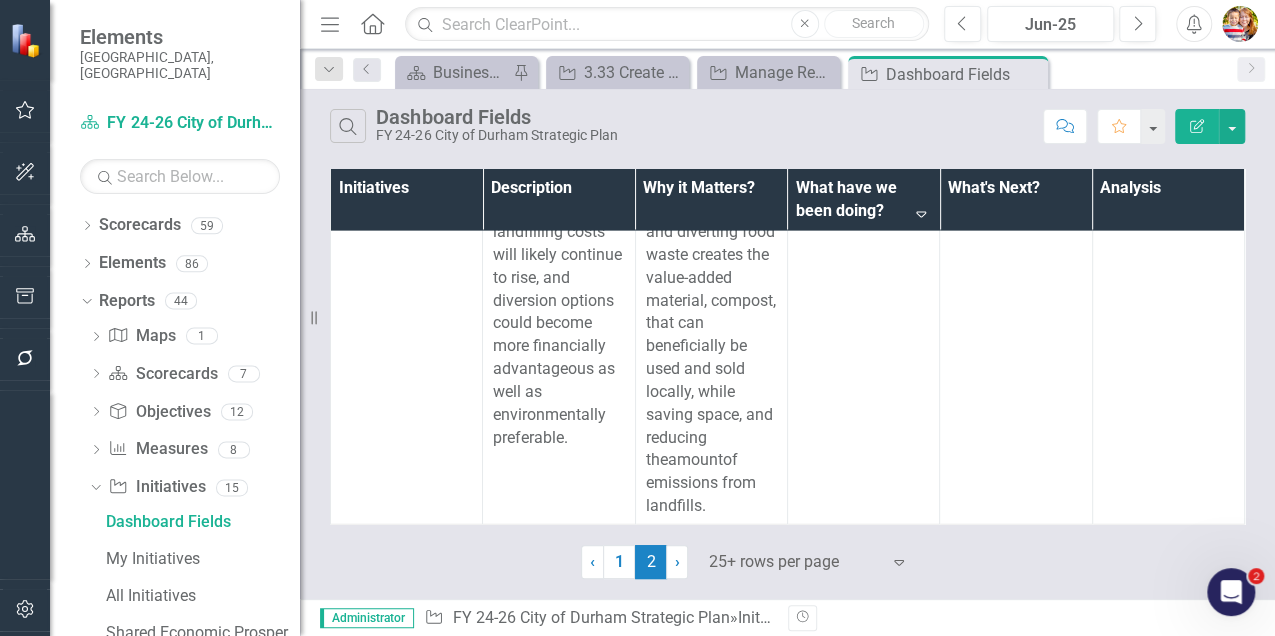 scroll, scrollTop: 22056, scrollLeft: 0, axis: vertical 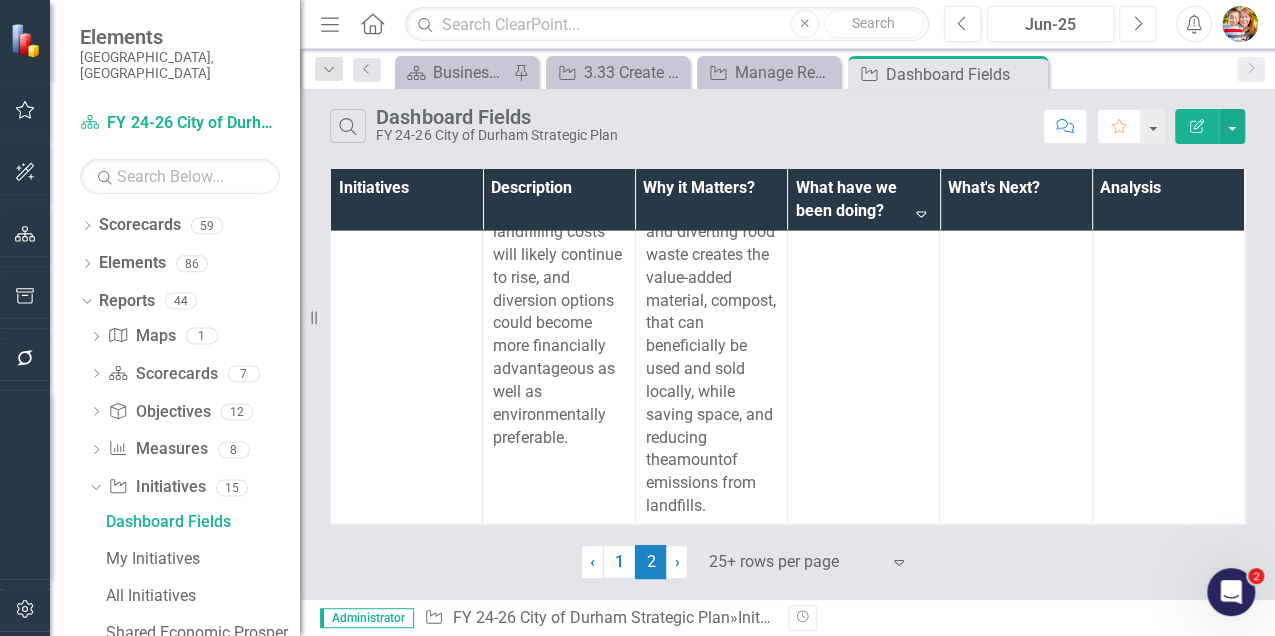 click on "Next" at bounding box center [1137, 24] 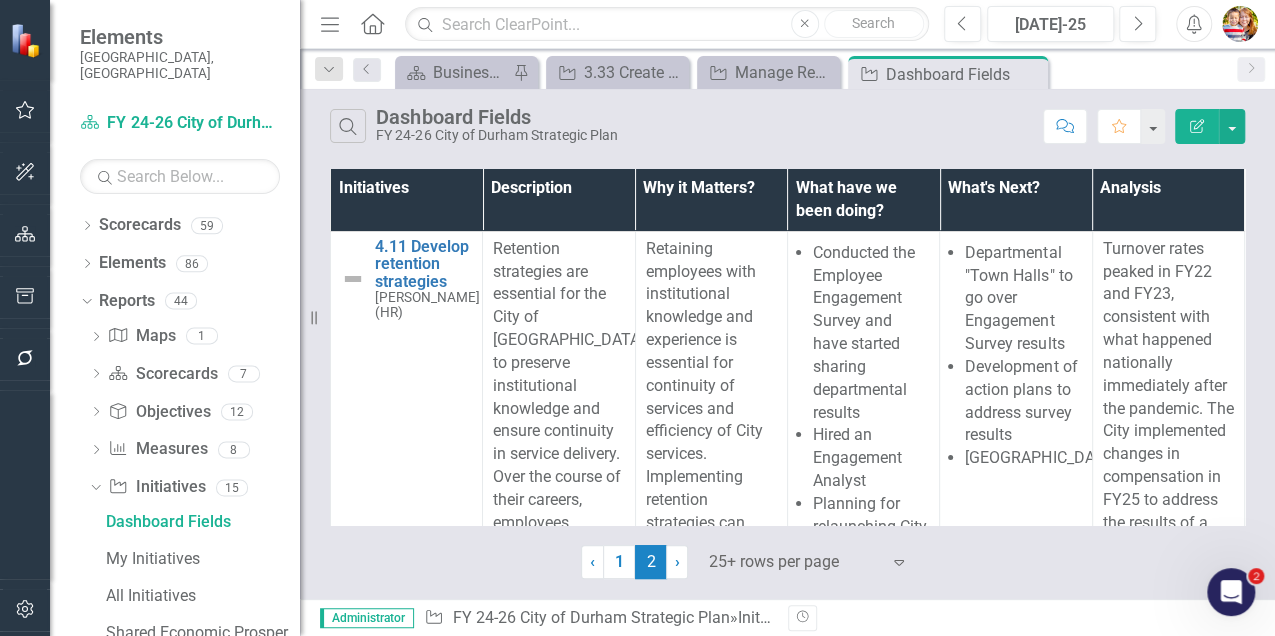click on "What have we been doing?" at bounding box center [863, 200] 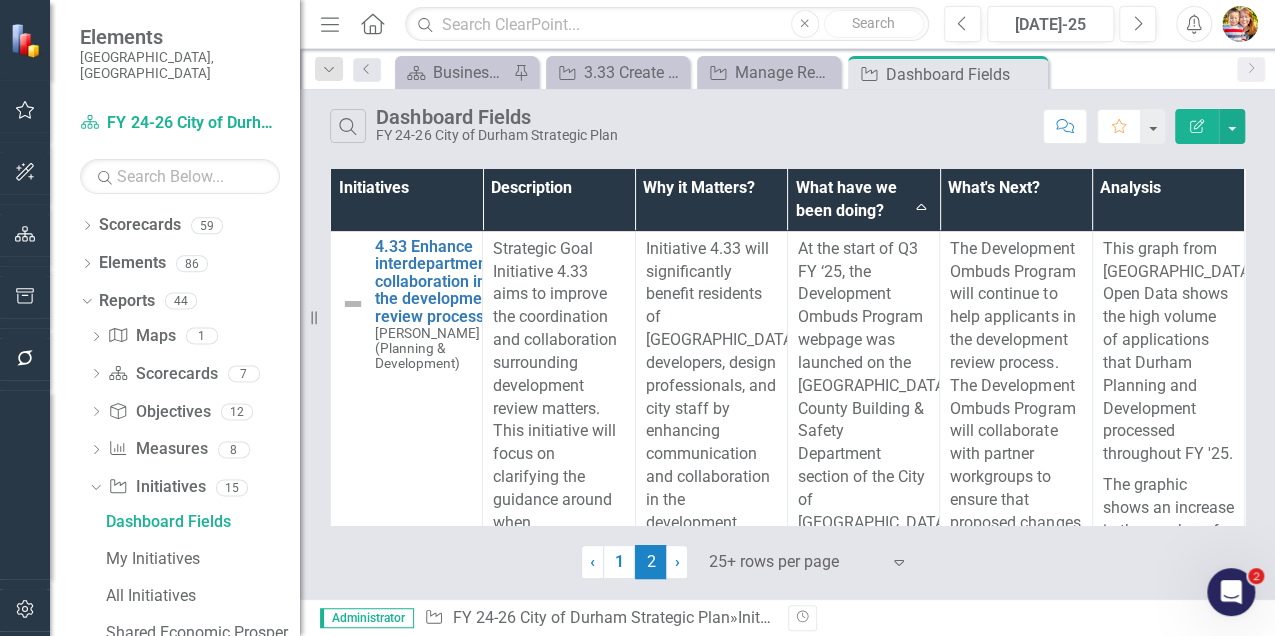 click on "What have we been doing? Sort Ascending" at bounding box center (863, 200) 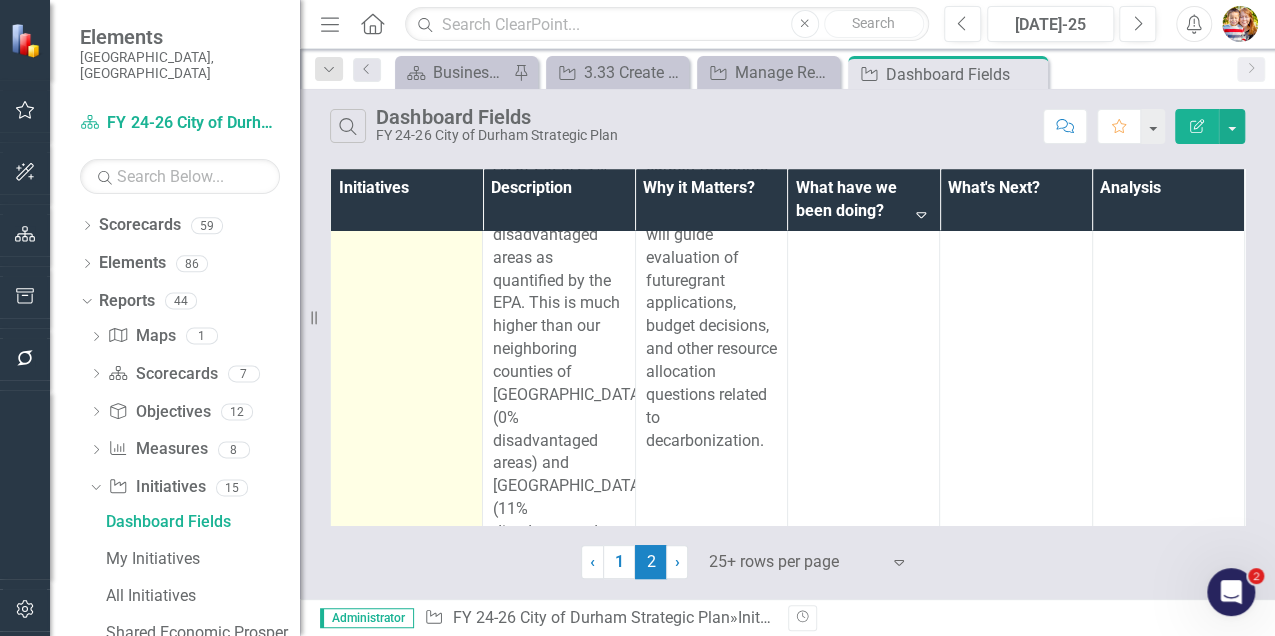 scroll, scrollTop: 16115, scrollLeft: 0, axis: vertical 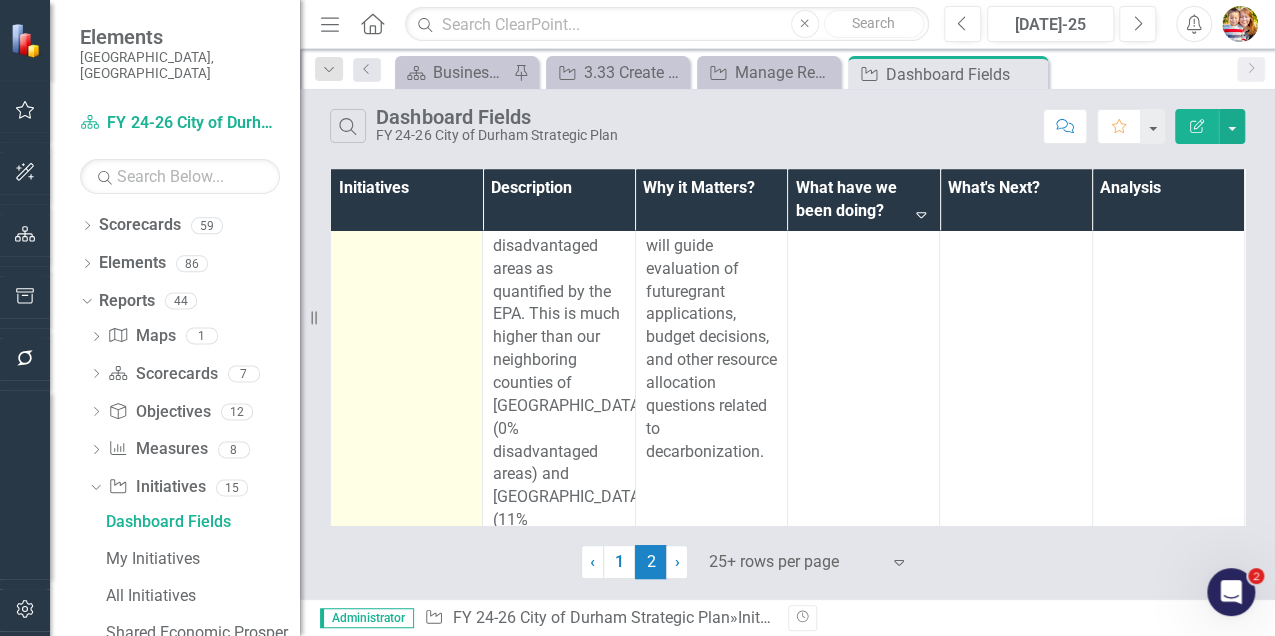 click on "5.21 Develop a community centered carbon neutrality and renewable energy strategy" at bounding box center [427, -152] 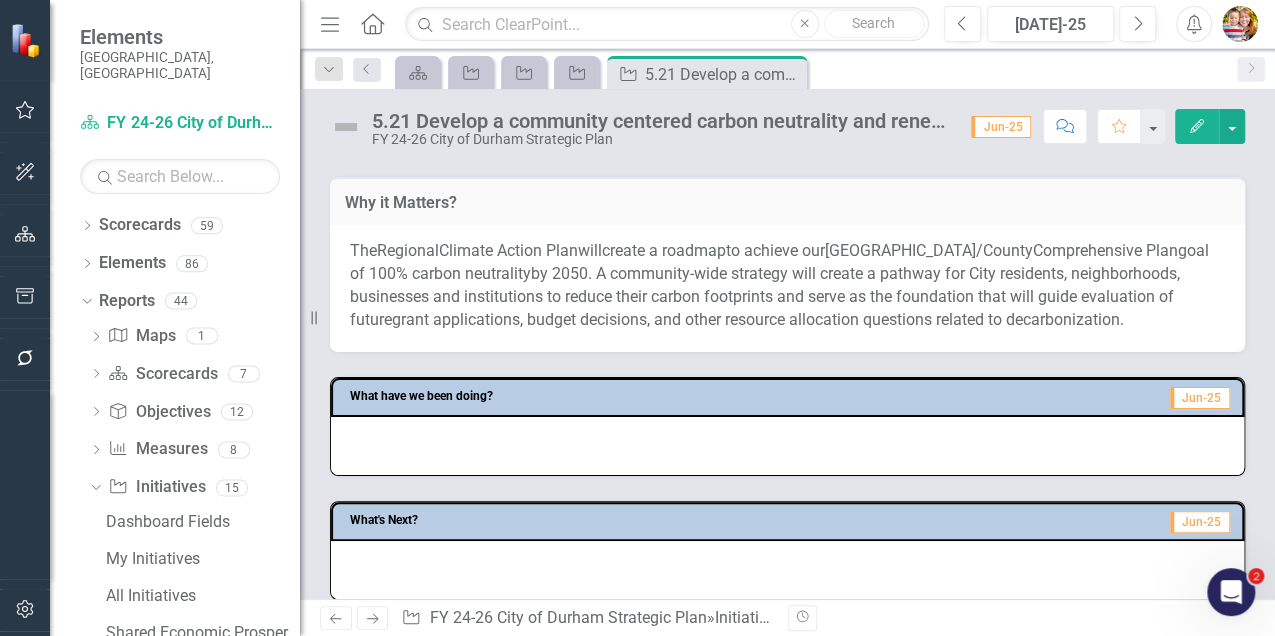 scroll, scrollTop: 933, scrollLeft: 0, axis: vertical 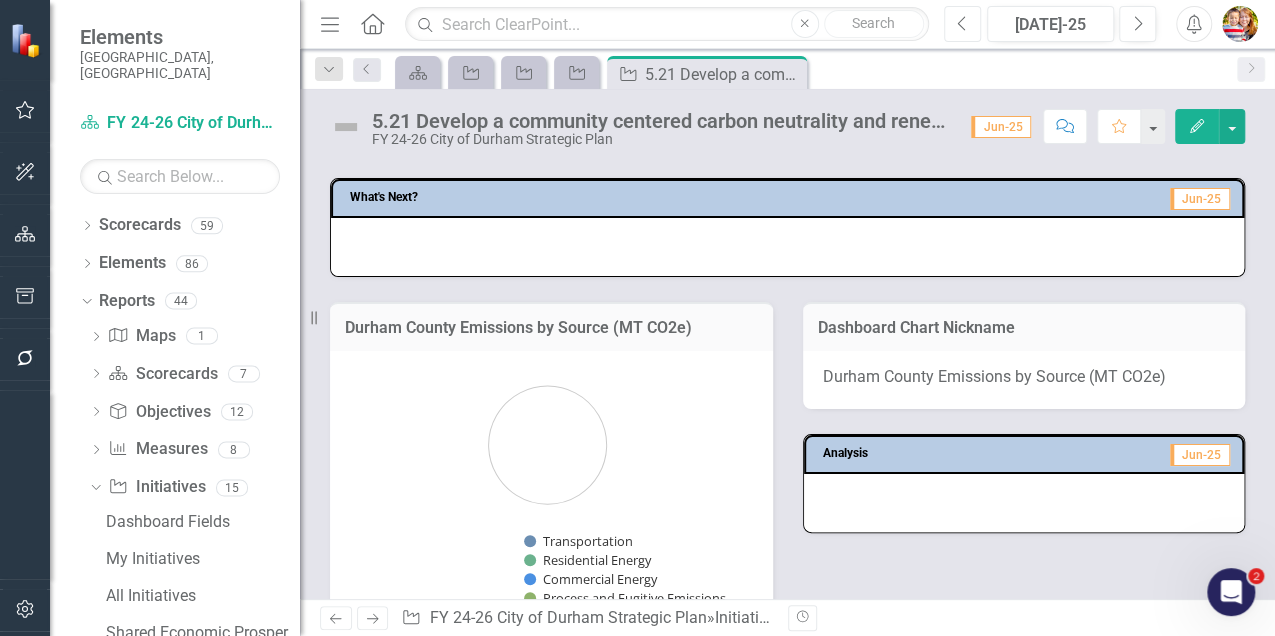 click on "Previous" 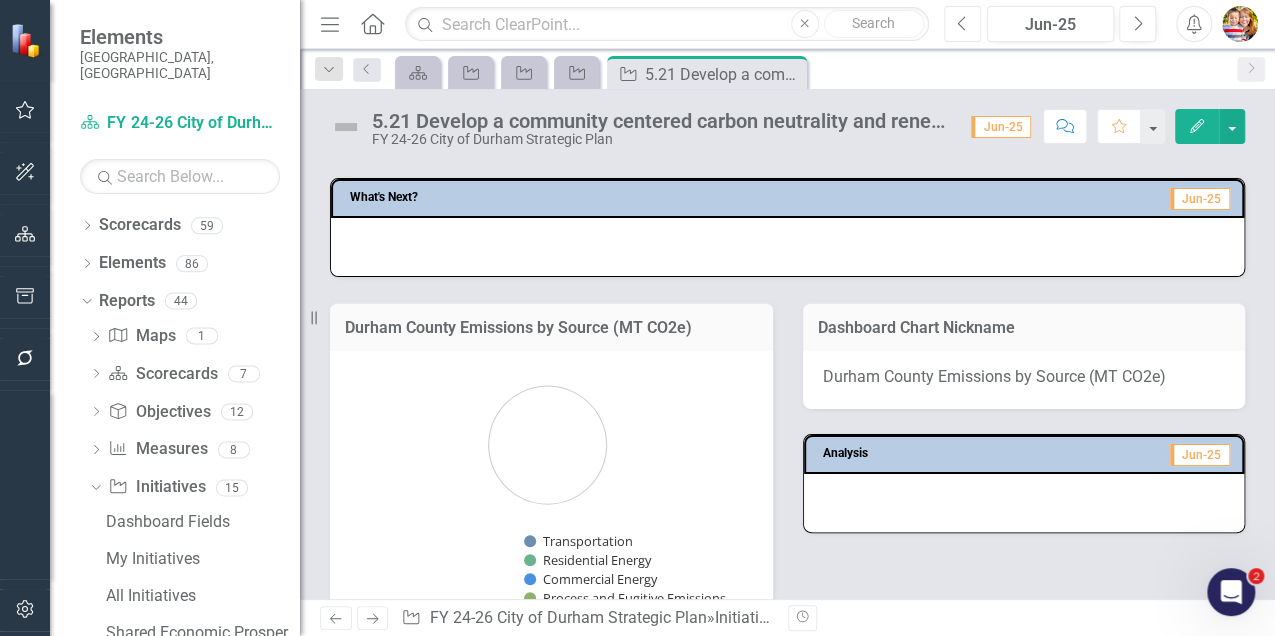 click on "Previous" 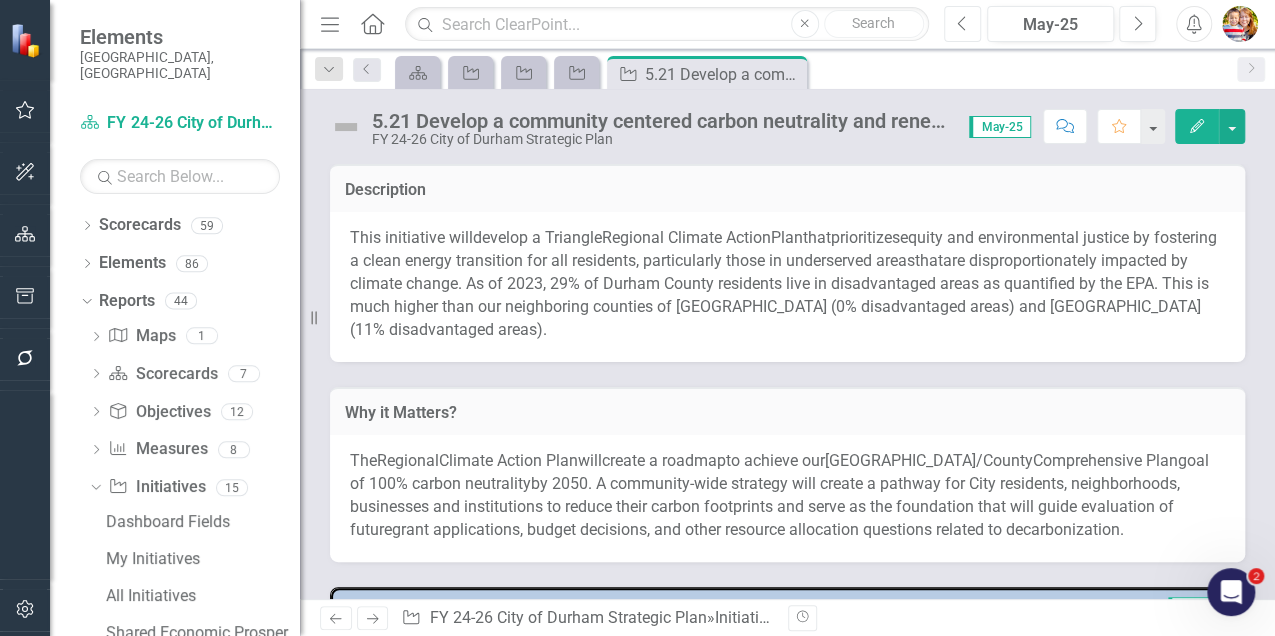 scroll, scrollTop: 0, scrollLeft: 0, axis: both 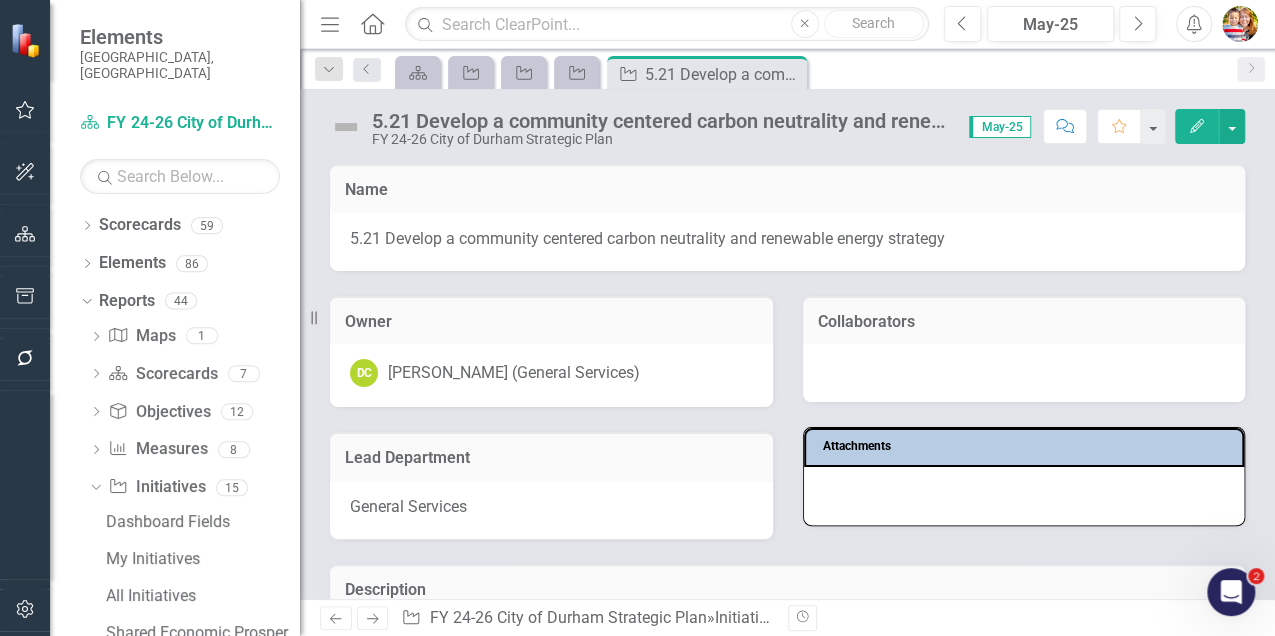 click 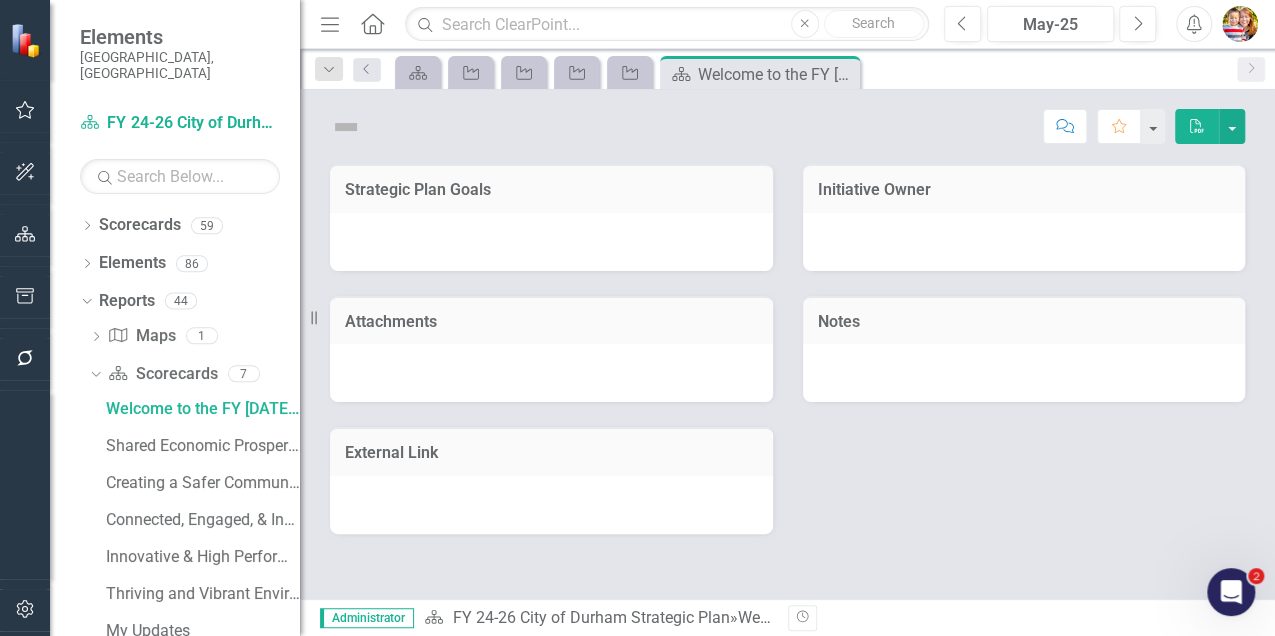 scroll, scrollTop: 0, scrollLeft: 0, axis: both 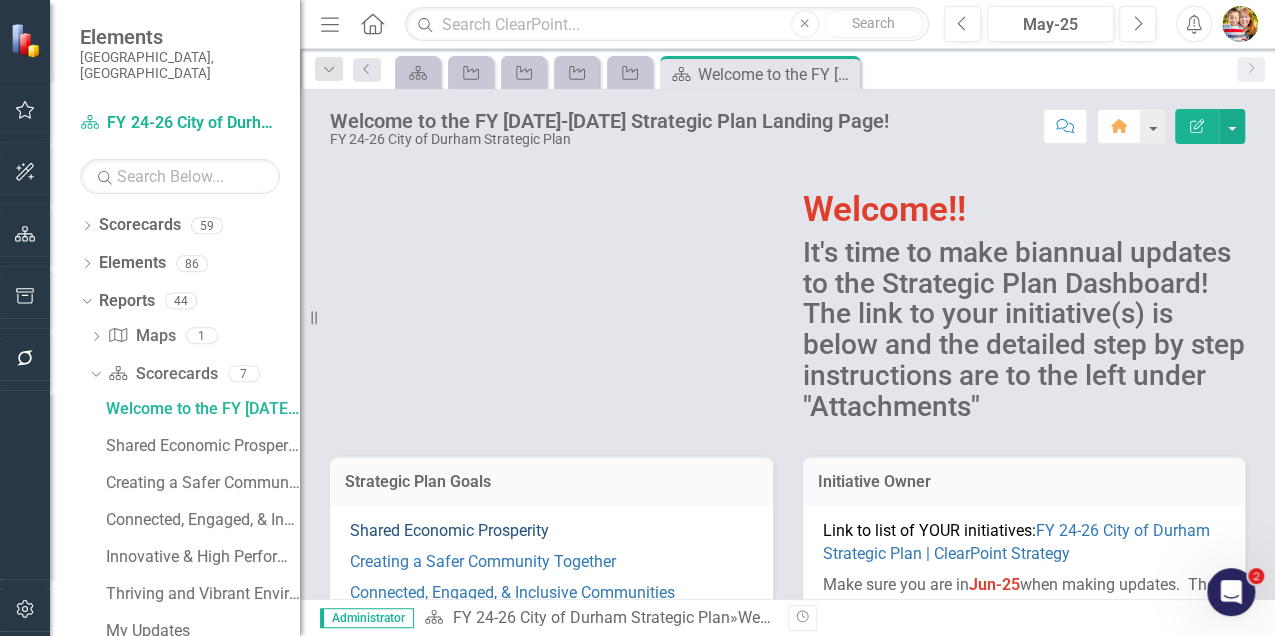 click on "Shared Economic Prosperity" at bounding box center (449, 530) 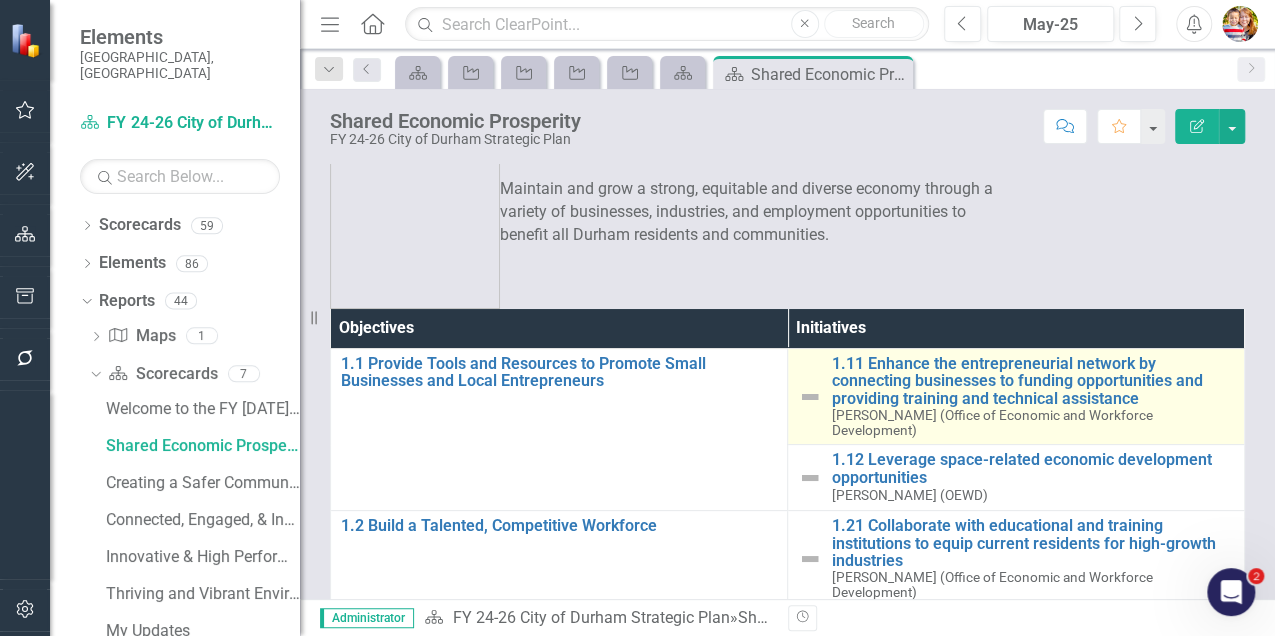 scroll, scrollTop: 2, scrollLeft: 0, axis: vertical 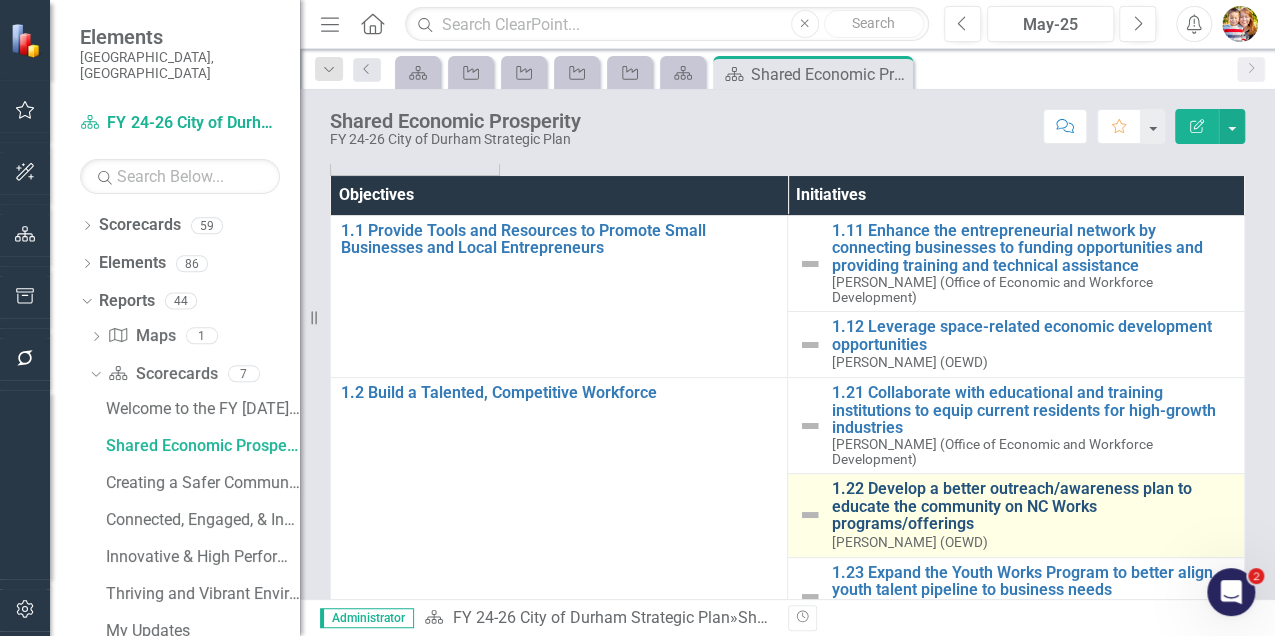 click on "1.22 Develop a better outreach/awareness plan to educate the community on NC Works programs/offerings" at bounding box center [1033, 506] 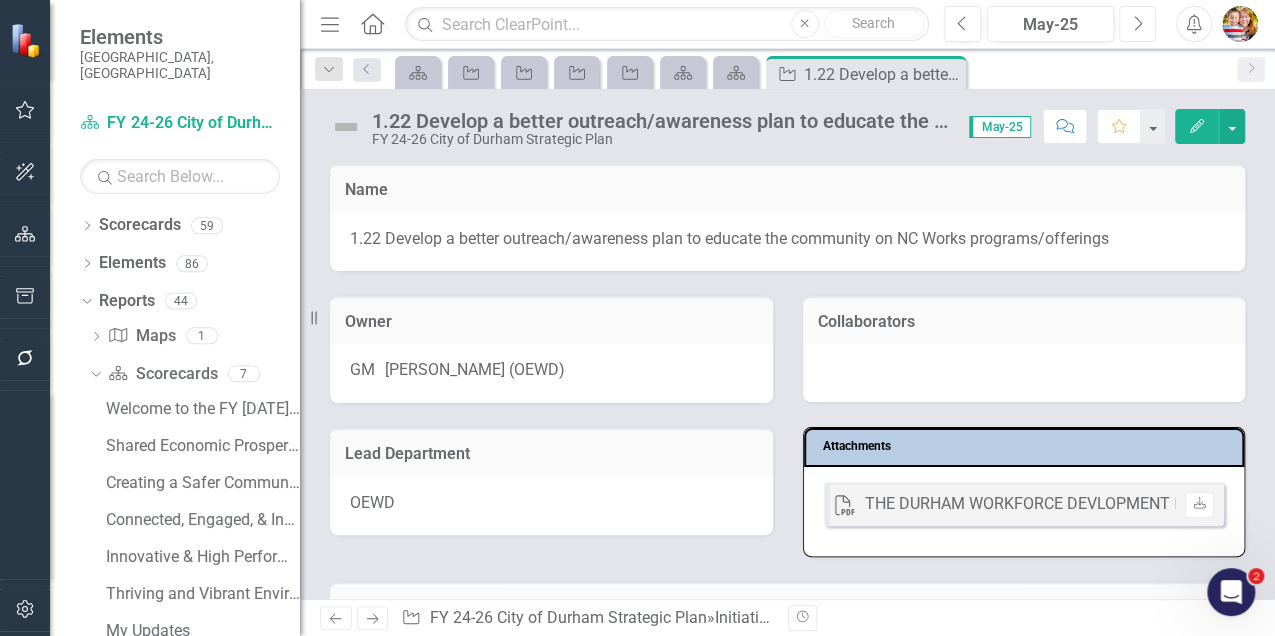 click on "Next" at bounding box center [1137, 24] 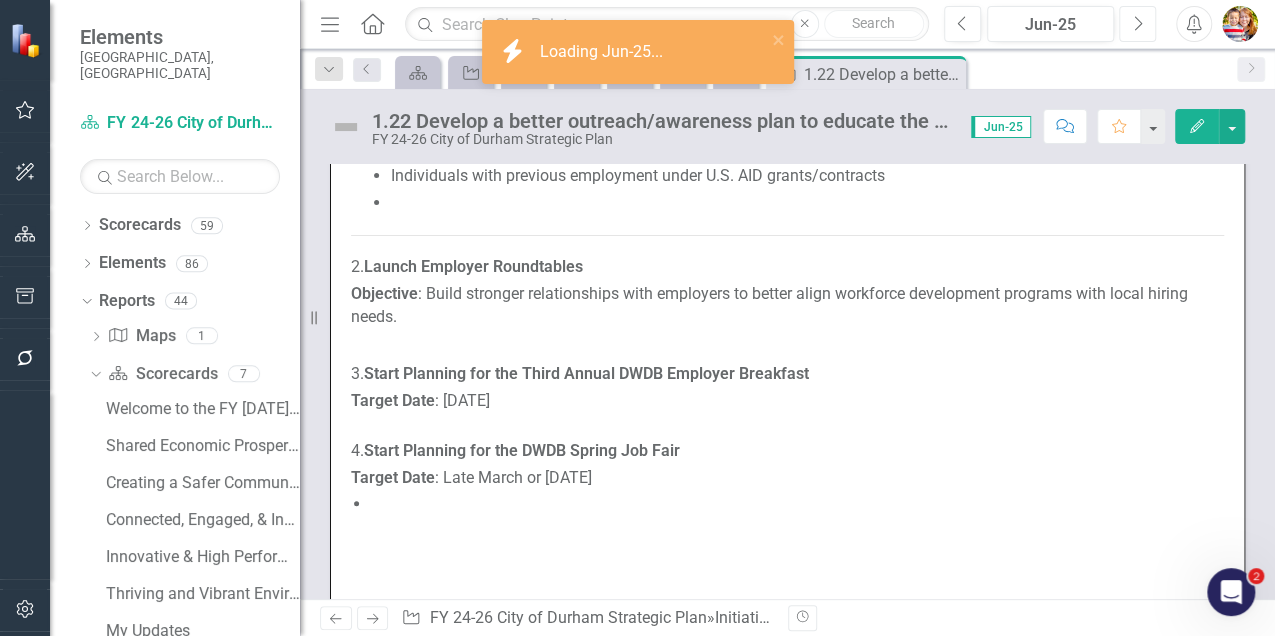 scroll, scrollTop: 1333, scrollLeft: 0, axis: vertical 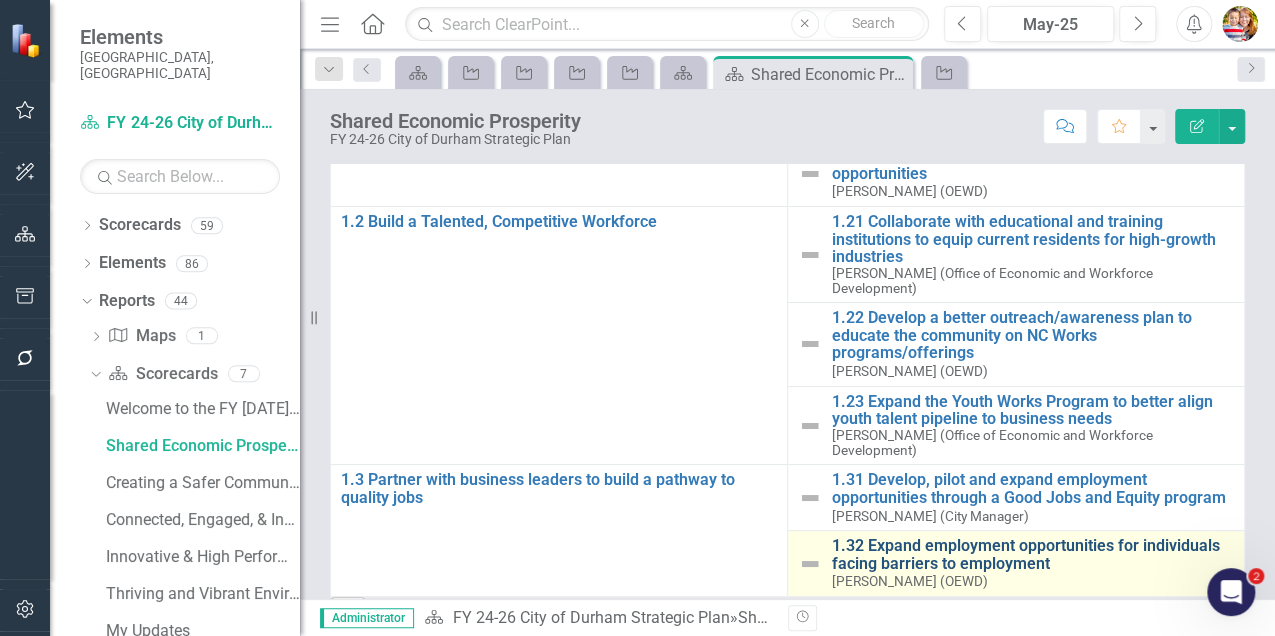 click on "1.32 Expand employment opportunities for individuals facing barriers to employment" at bounding box center [1033, 554] 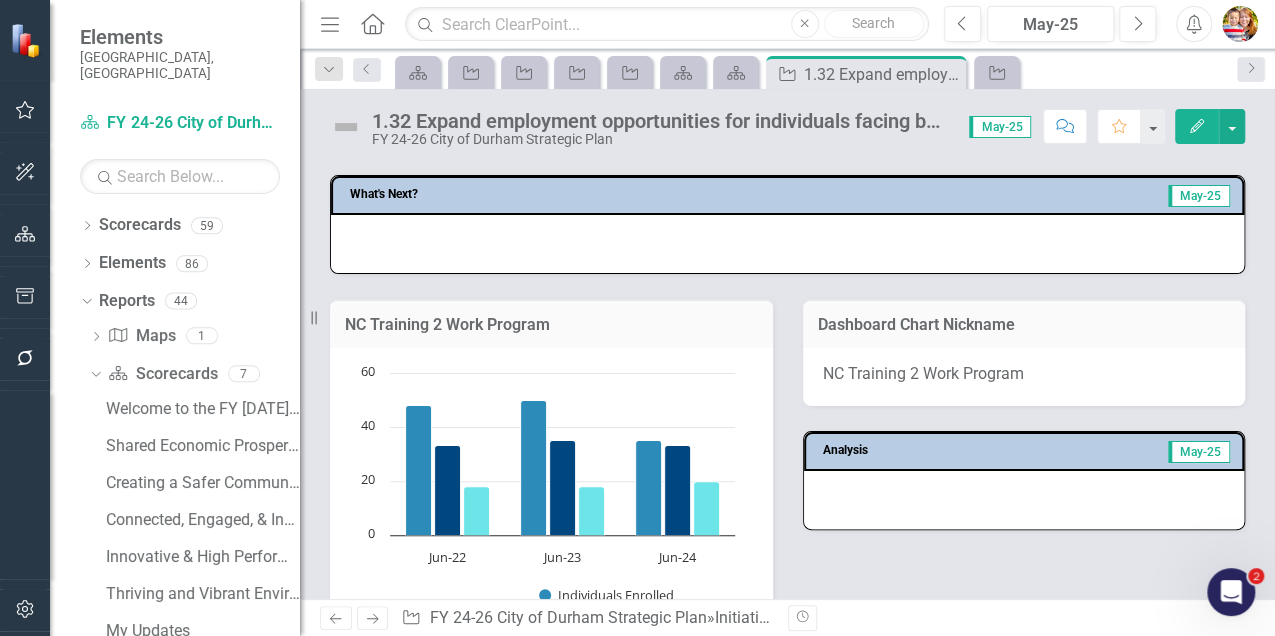 scroll, scrollTop: 733, scrollLeft: 0, axis: vertical 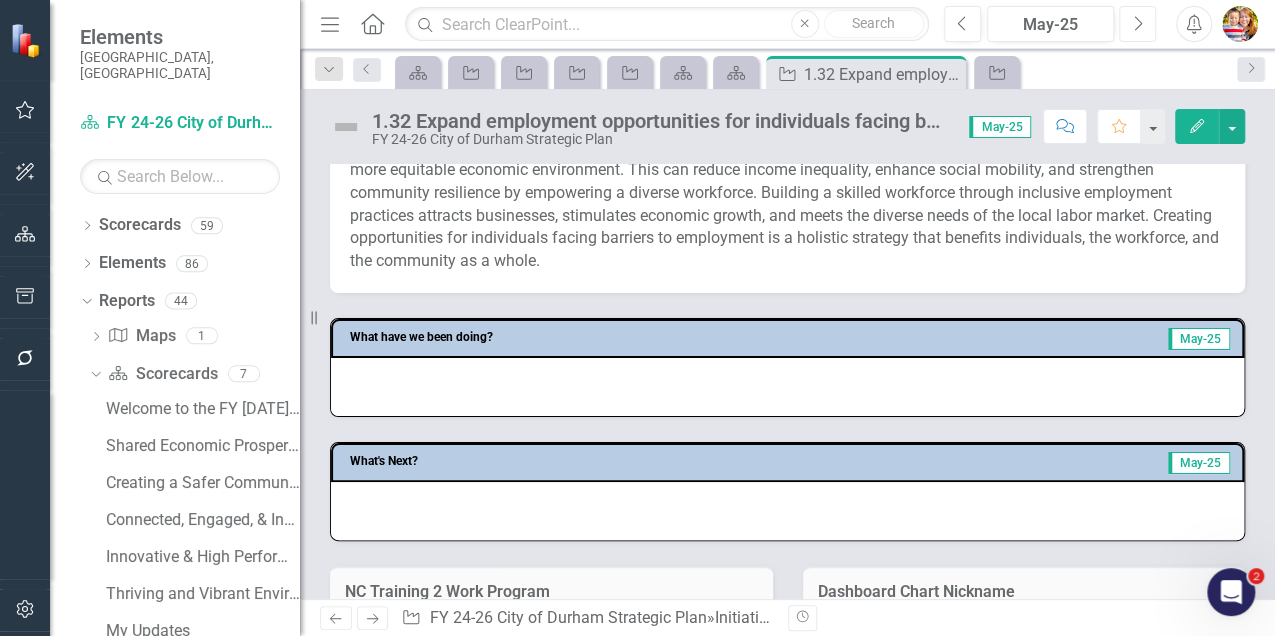 click on "Next" 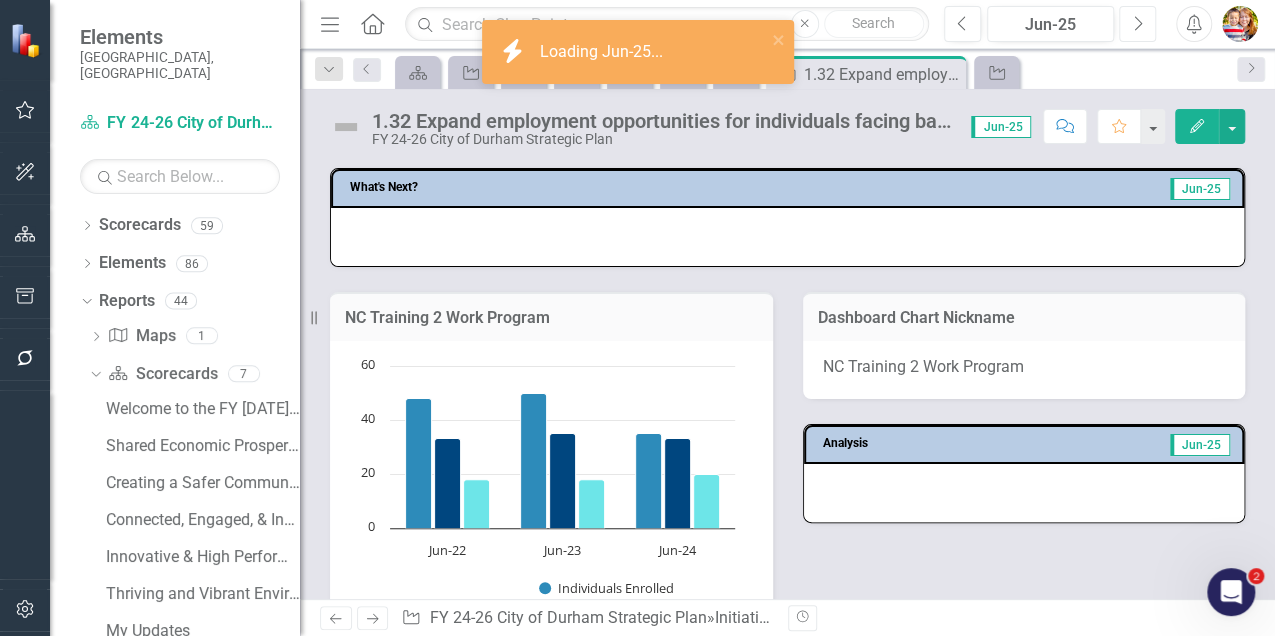 scroll, scrollTop: 1133, scrollLeft: 0, axis: vertical 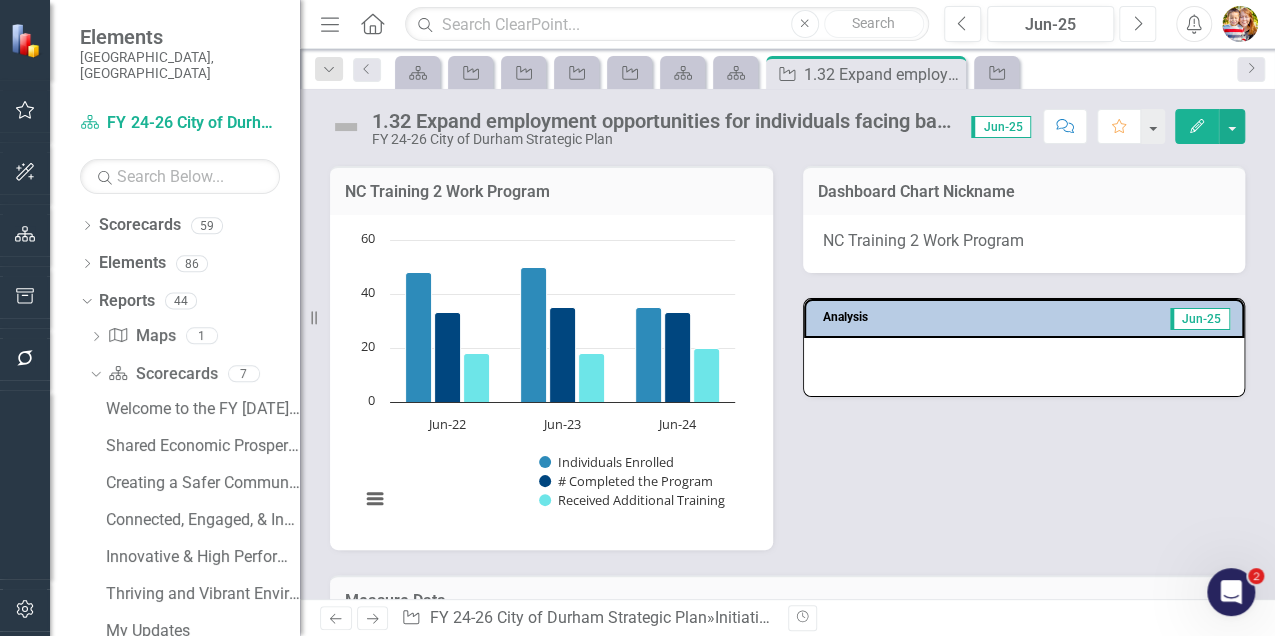 click on "Next" at bounding box center (1137, 24) 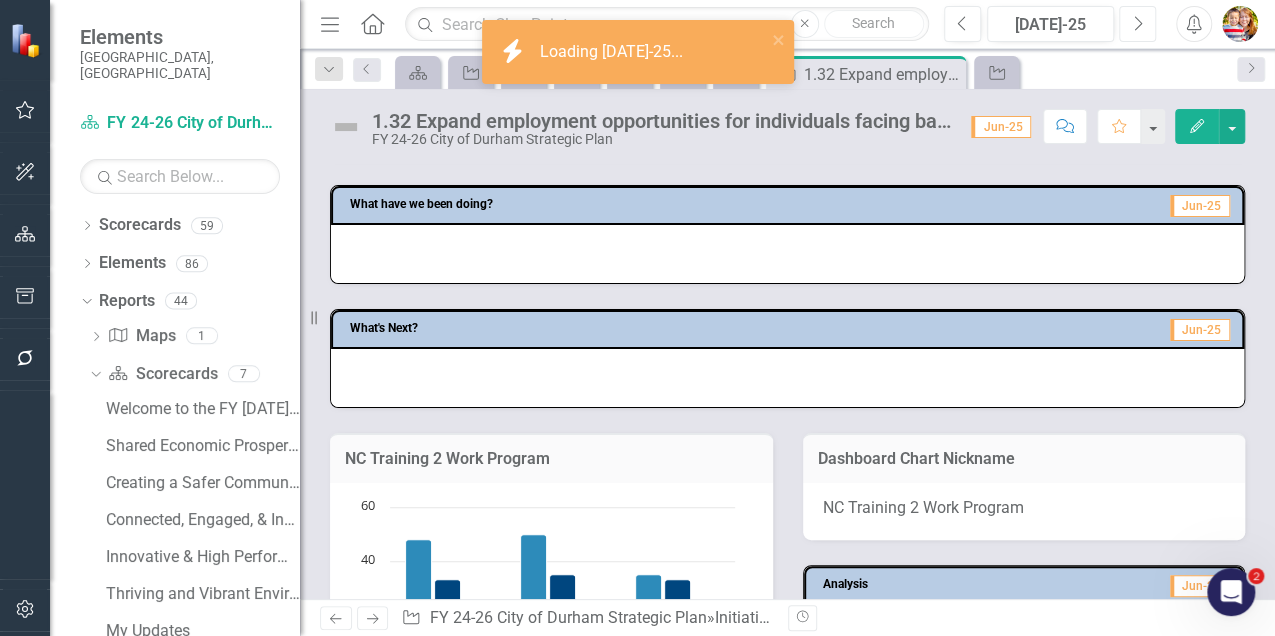 scroll, scrollTop: 533, scrollLeft: 0, axis: vertical 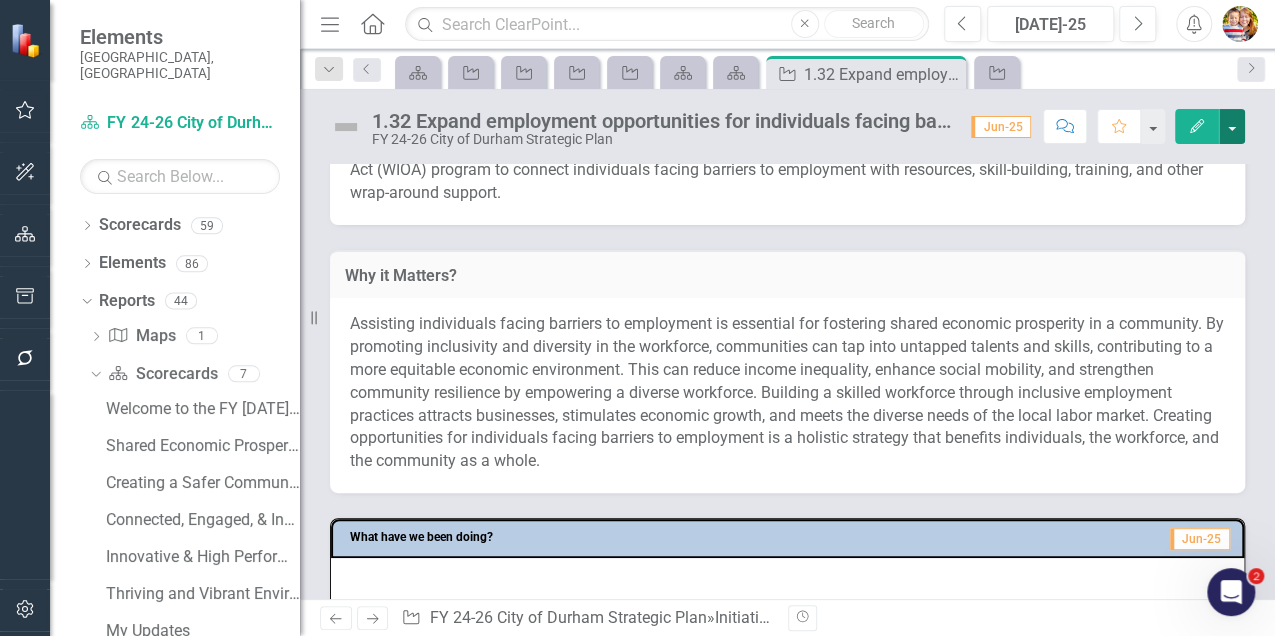 click at bounding box center [1232, 126] 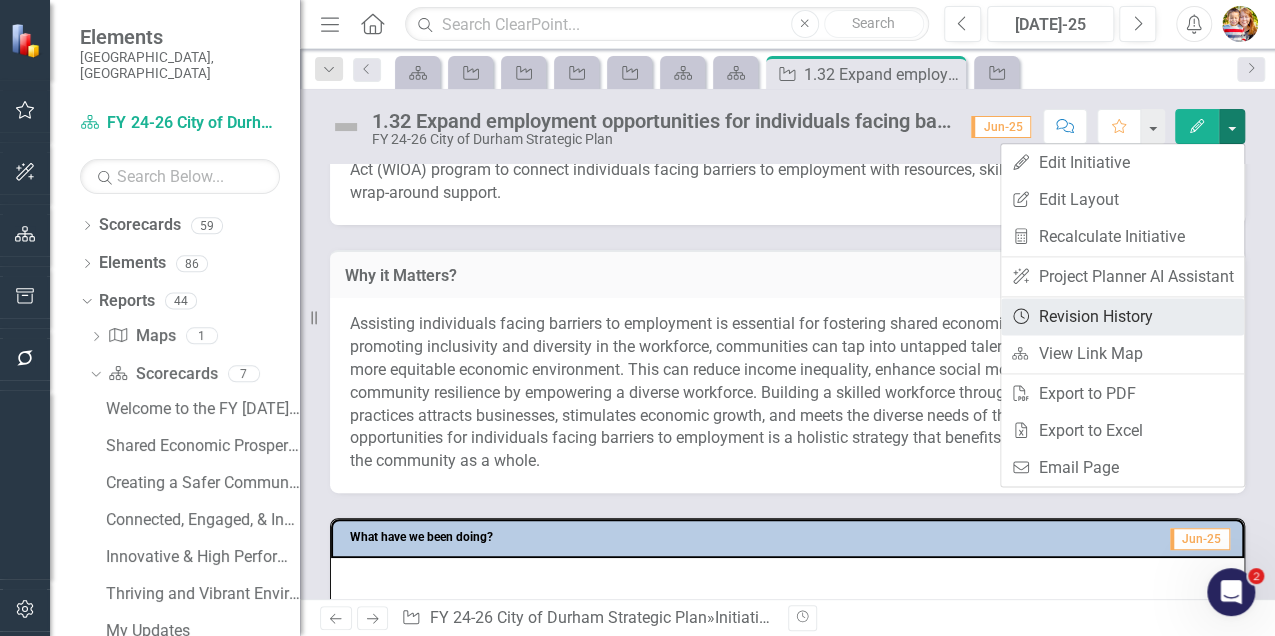 click on "Revision History Revision History" at bounding box center (1122, 316) 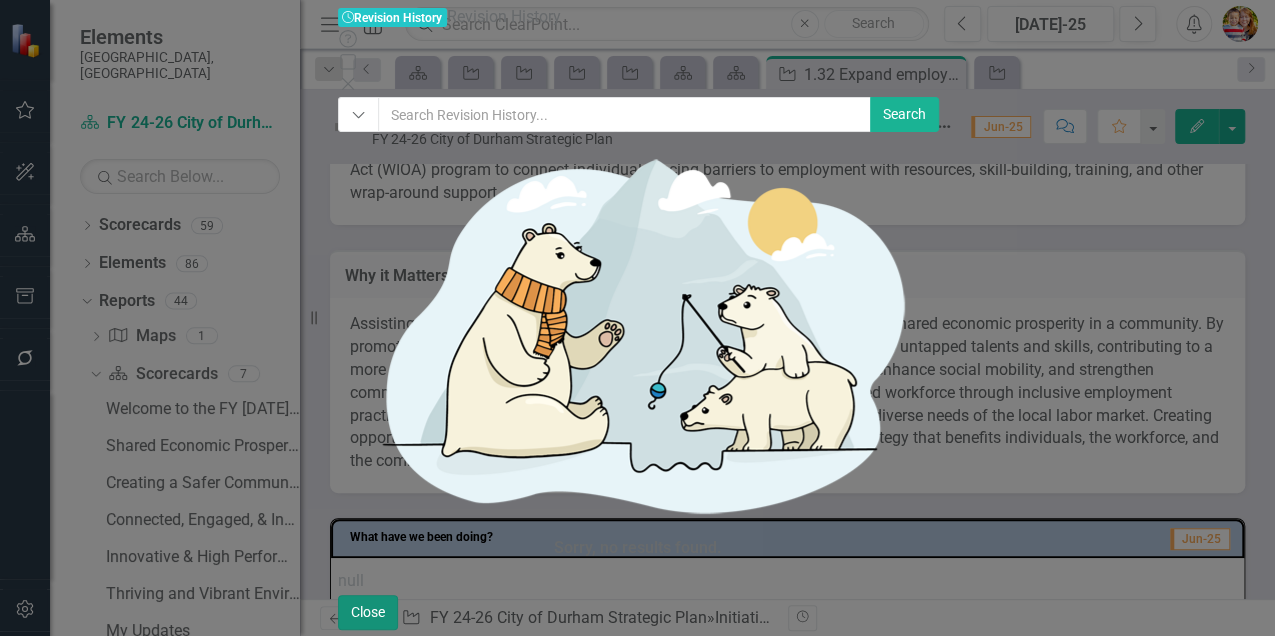 drag, startPoint x: 1233, startPoint y: 614, endPoint x: 23, endPoint y: 42, distance: 1338.3885 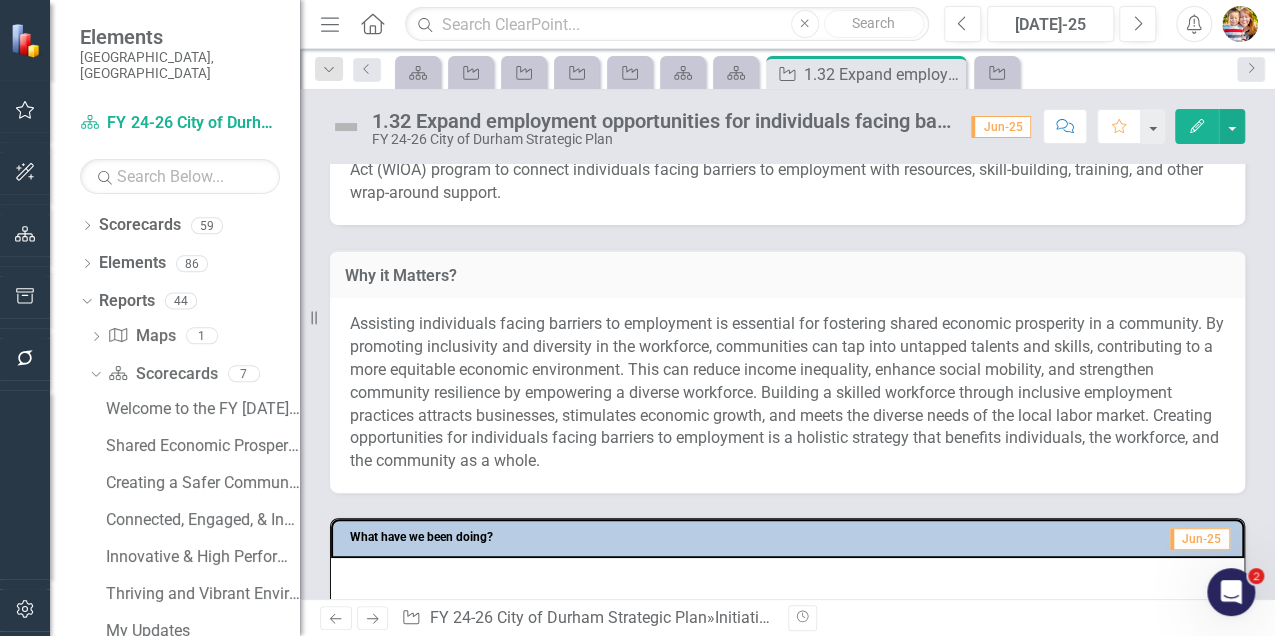 click on "Home" 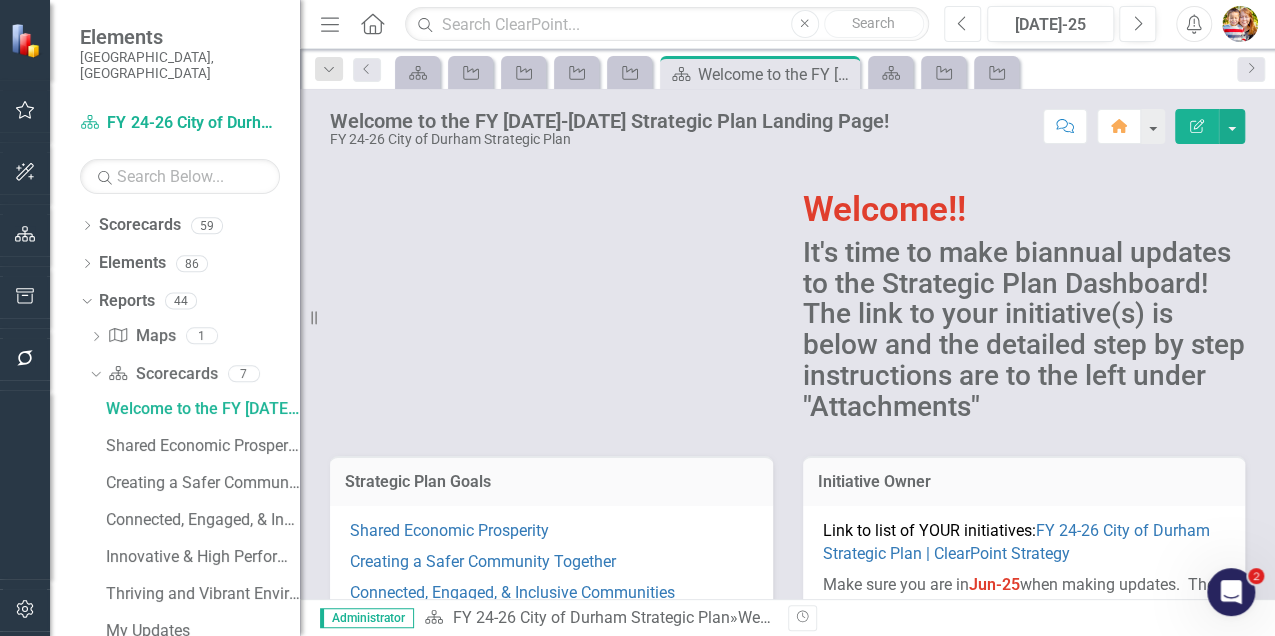 click on "Previous" at bounding box center (962, 24) 